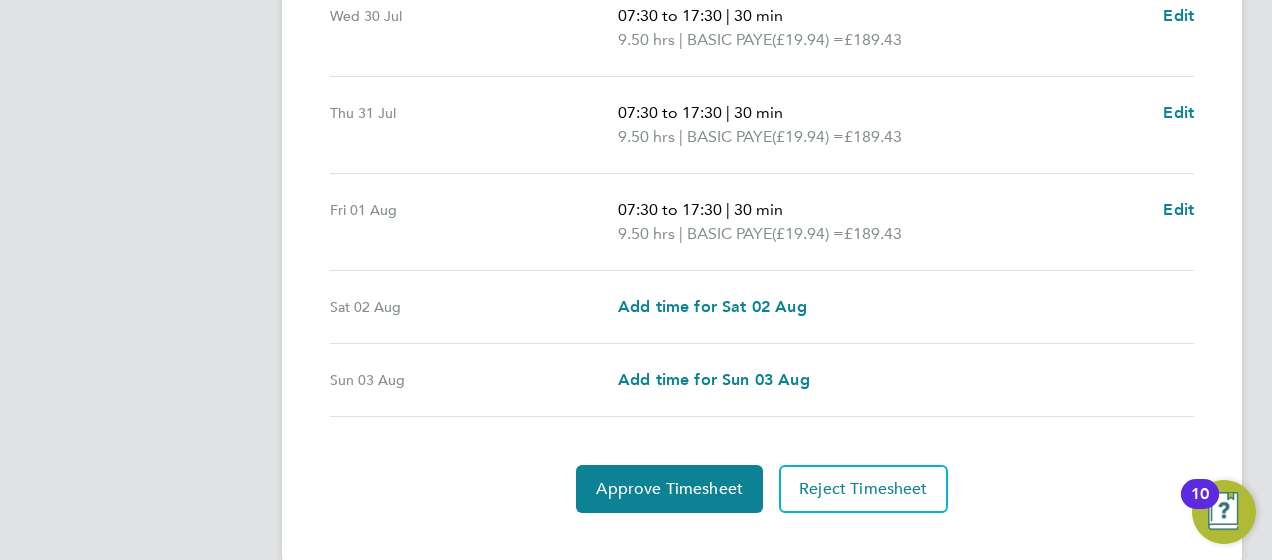 scroll, scrollTop: 881, scrollLeft: 0, axis: vertical 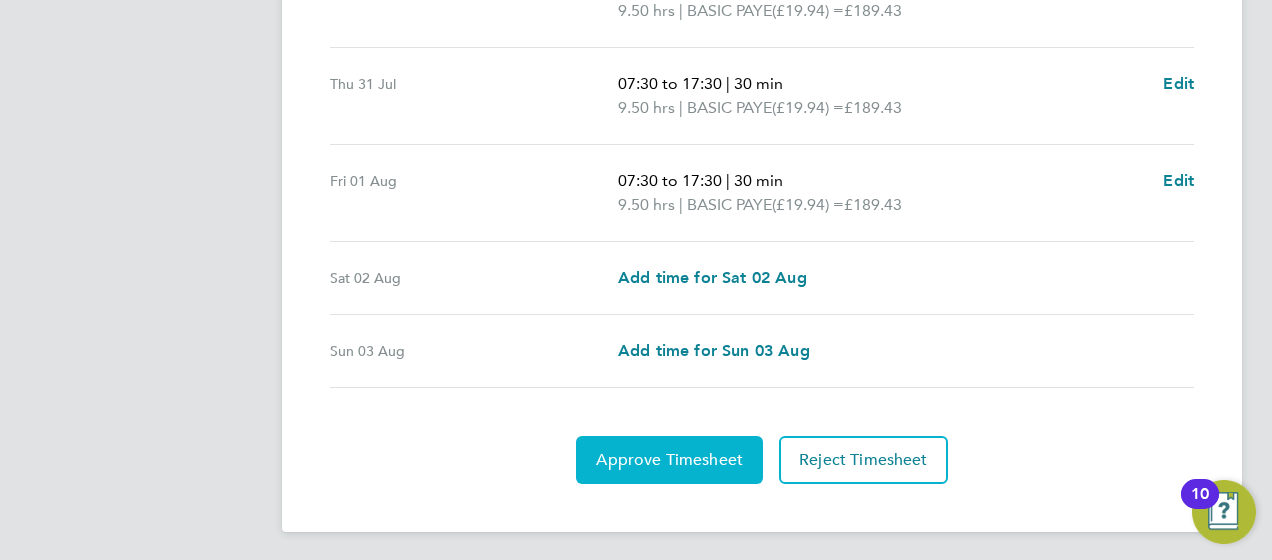 click on "Approve Timesheet" 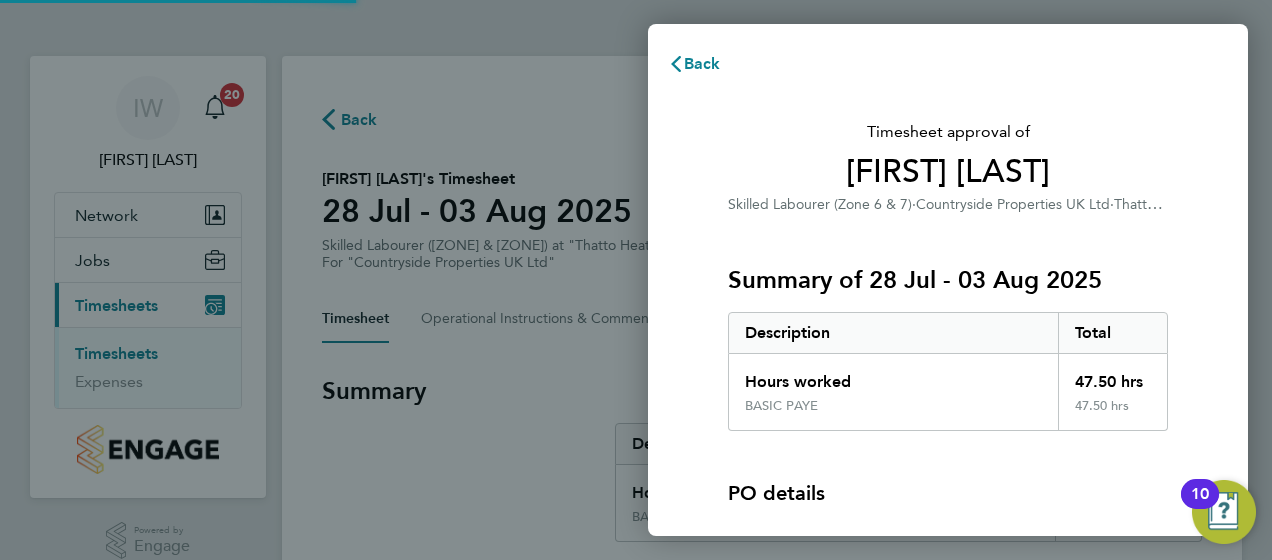 scroll, scrollTop: 0, scrollLeft: 0, axis: both 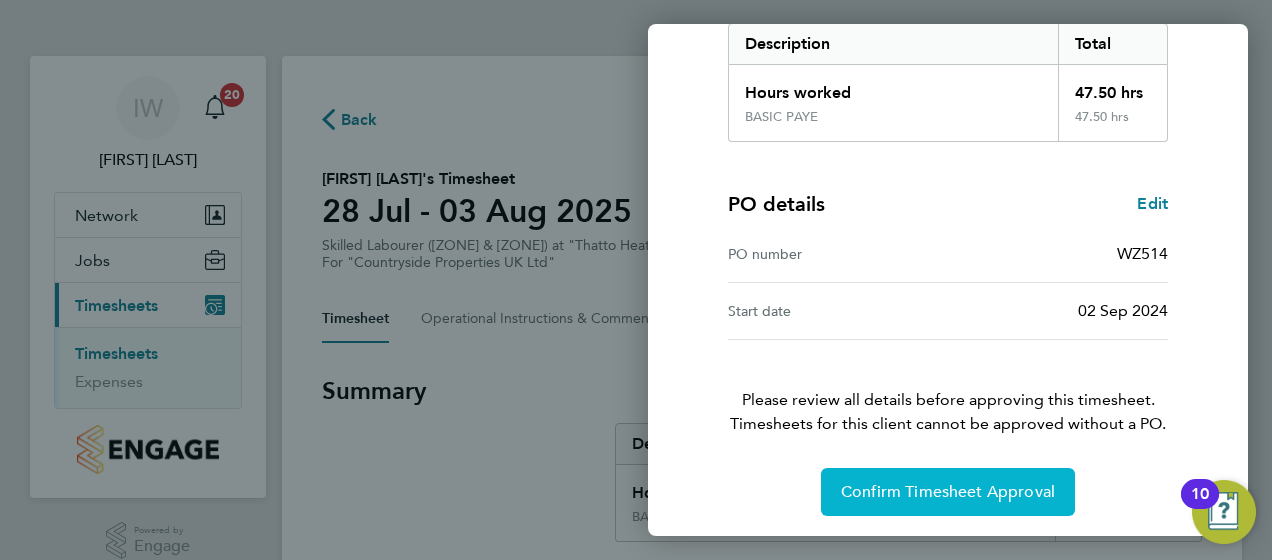 click on "Confirm Timesheet Approval" 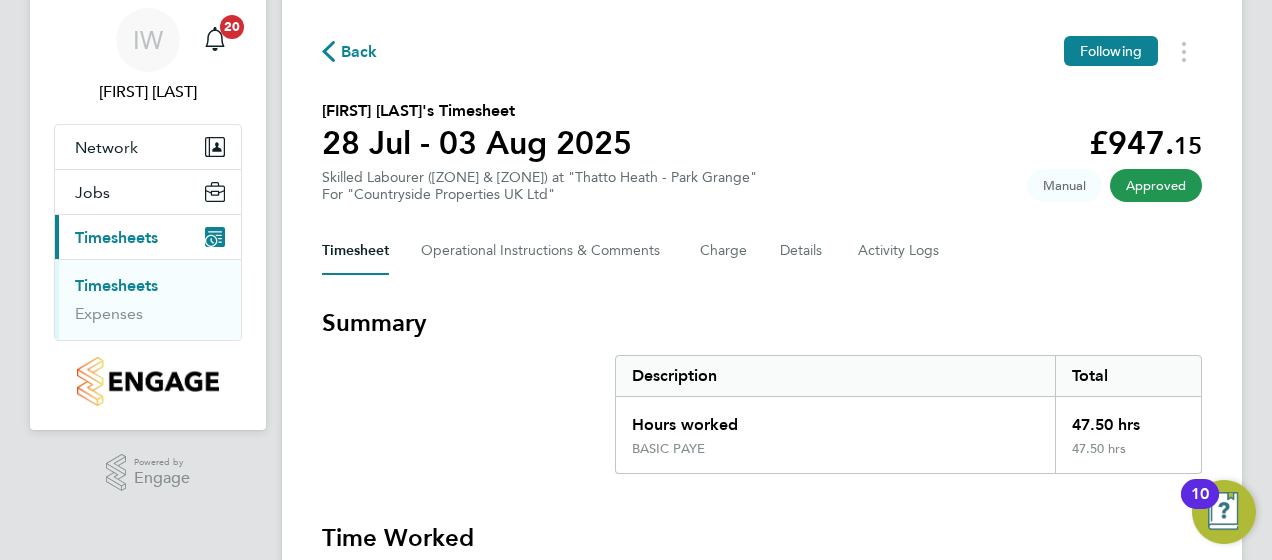 scroll, scrollTop: 0, scrollLeft: 0, axis: both 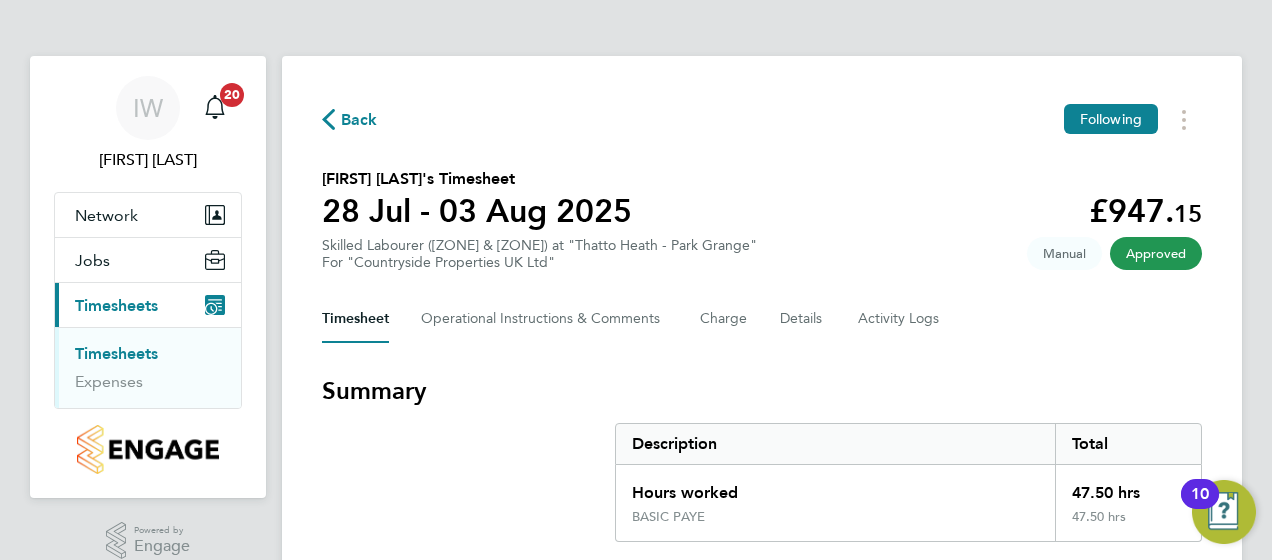 click on "Timesheets" at bounding box center (116, 353) 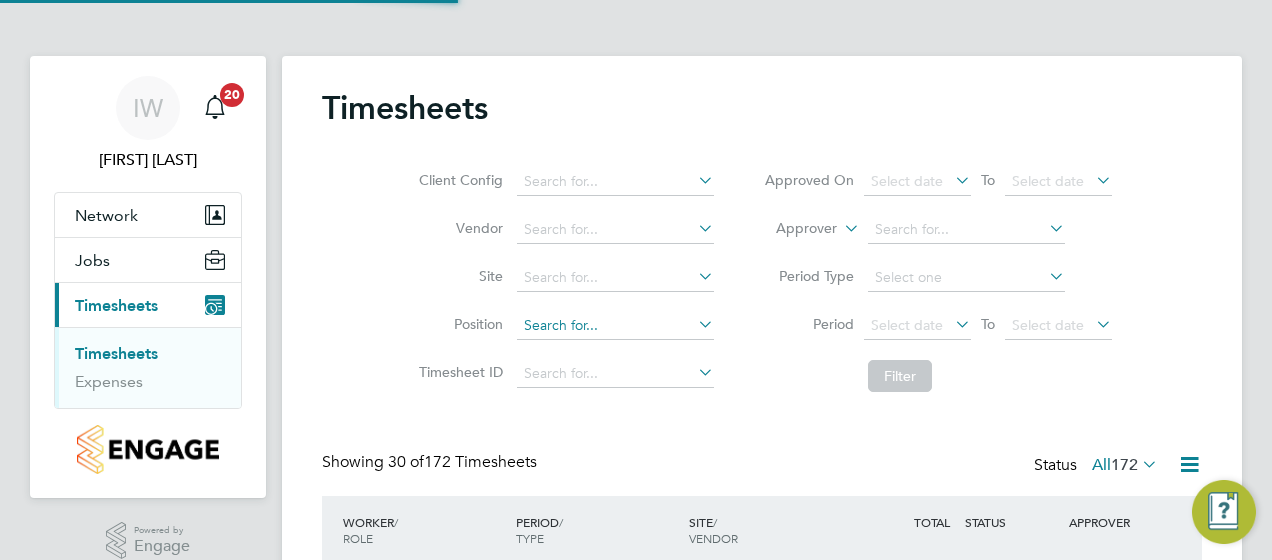 scroll, scrollTop: 10, scrollLeft: 10, axis: both 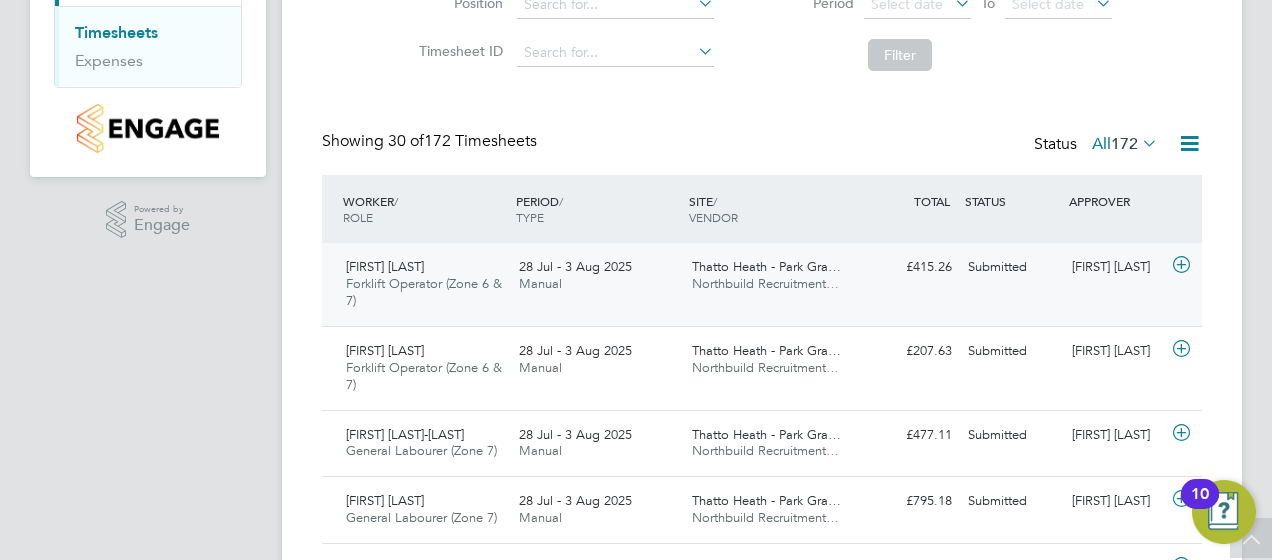 click on "Gary Davies Forklift Operator (Zone 6 & 7)   28 Jul - 3 Aug 2025" 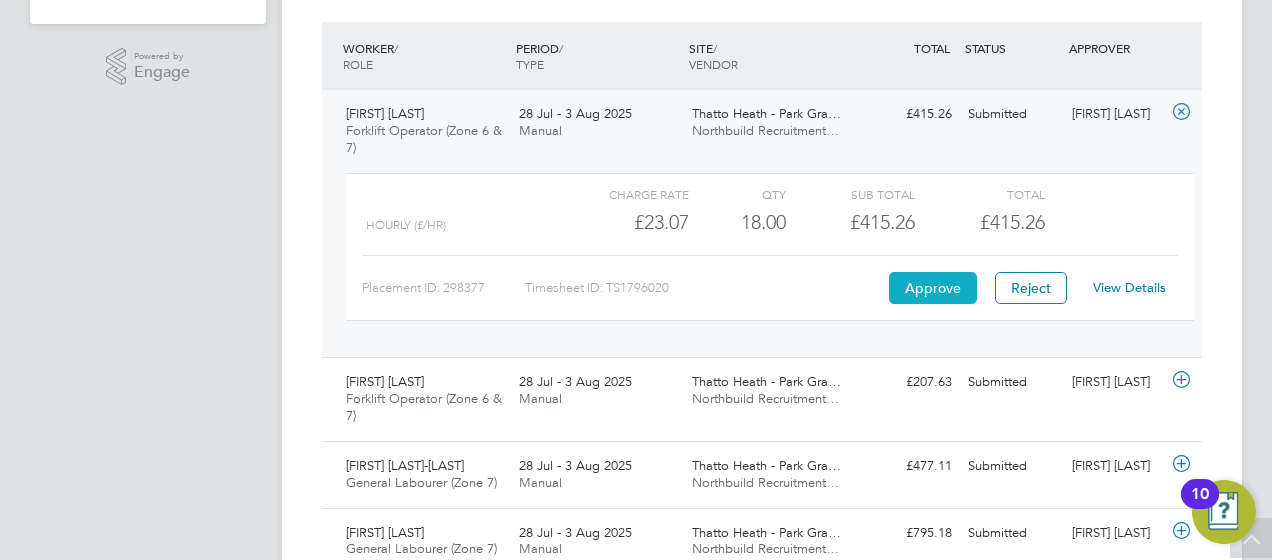 click on "Approve" 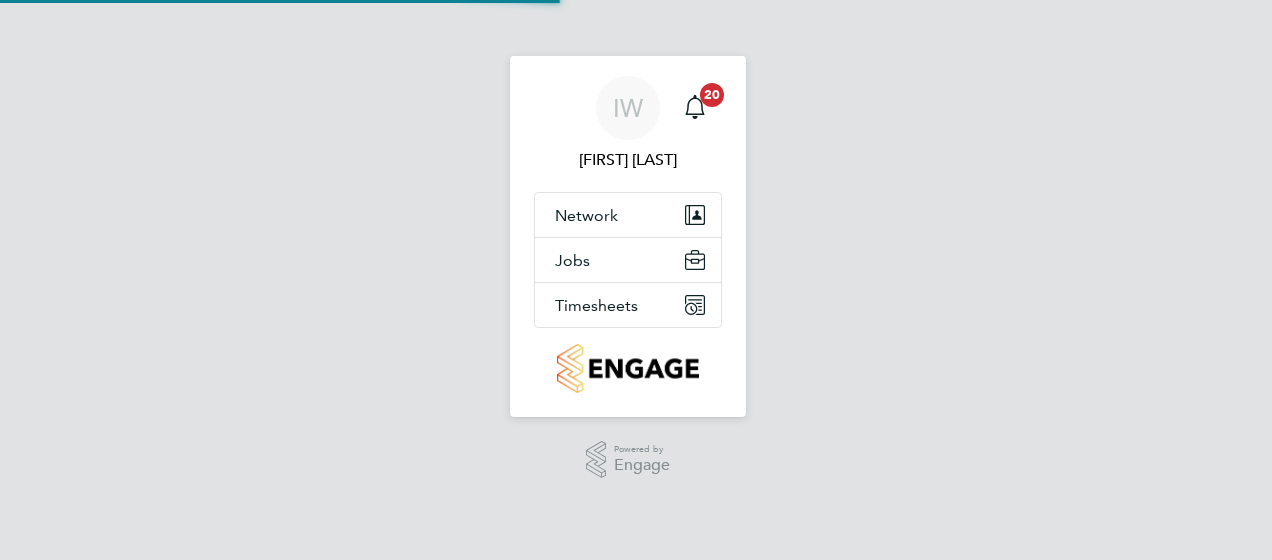 scroll, scrollTop: 0, scrollLeft: 0, axis: both 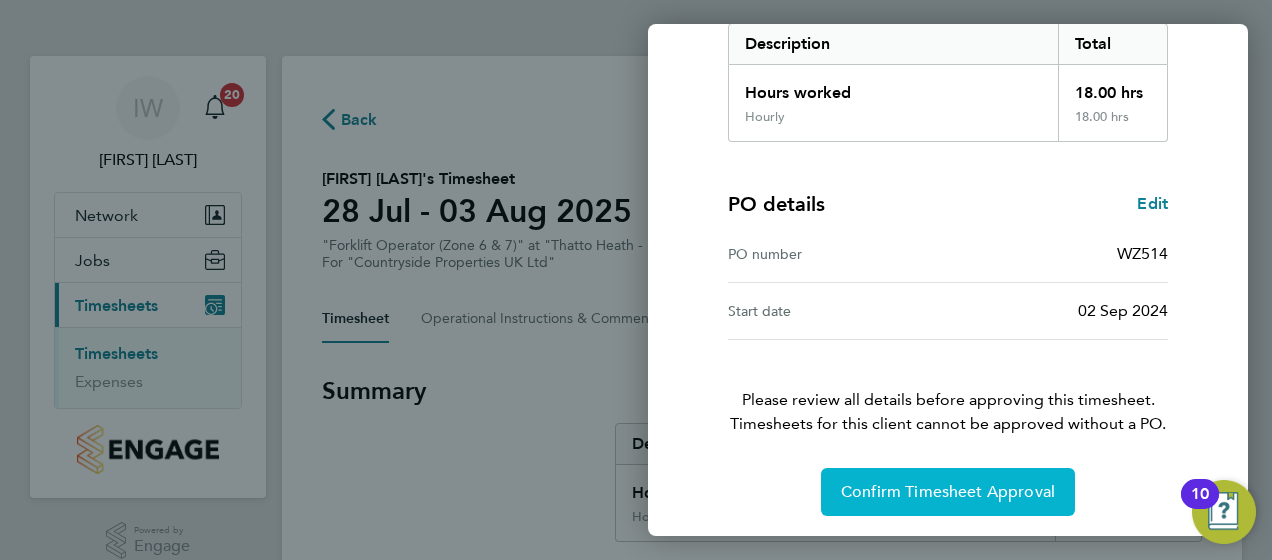 click on "Confirm Timesheet Approval" 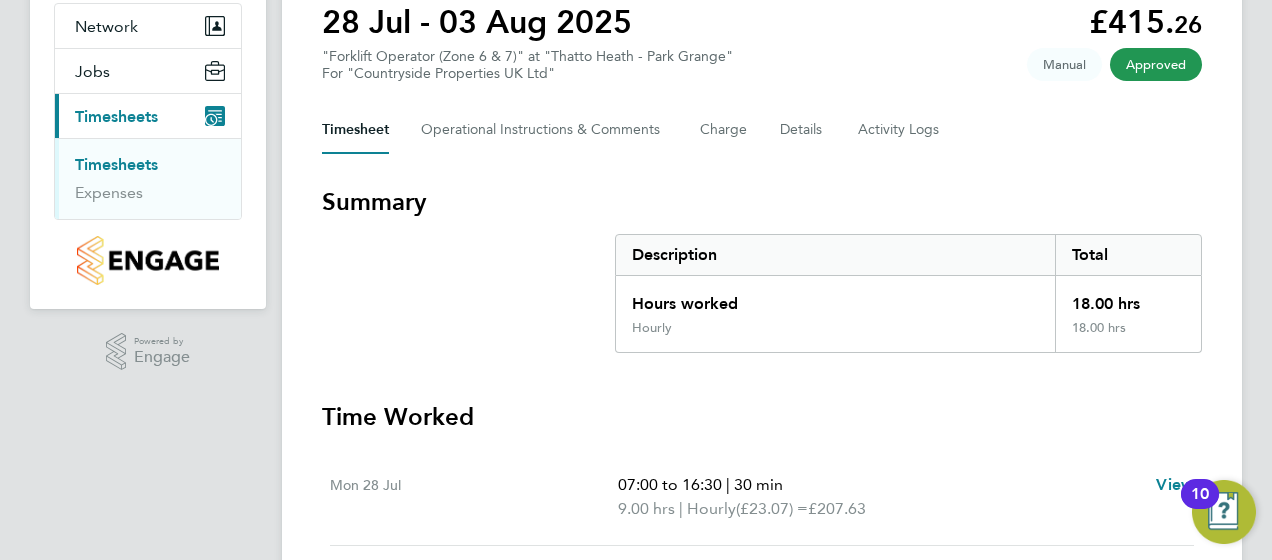 scroll, scrollTop: 188, scrollLeft: 0, axis: vertical 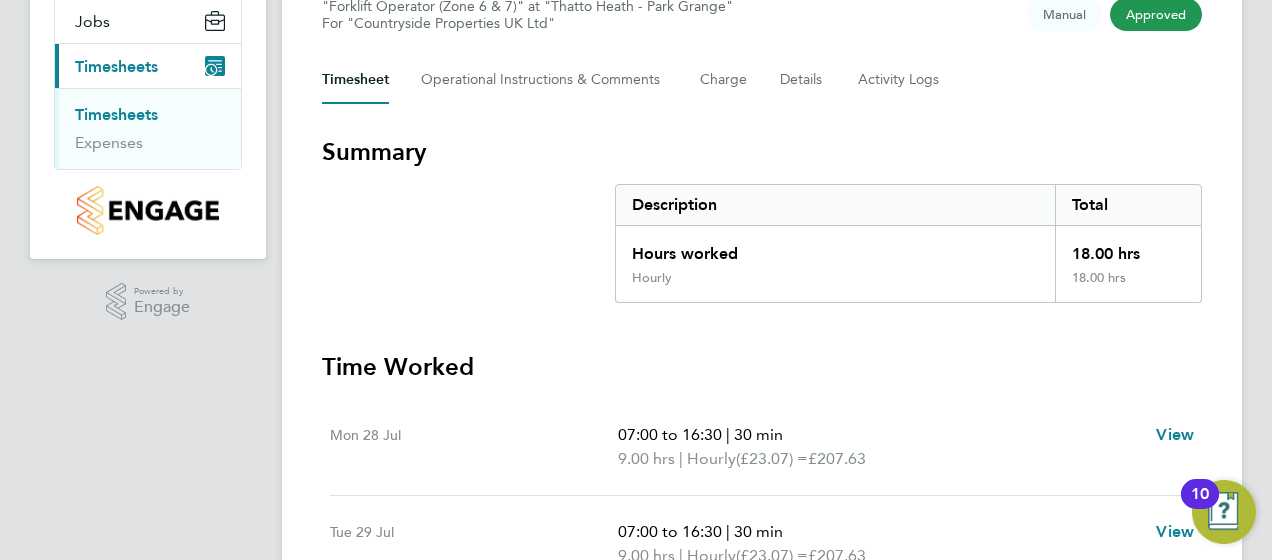 click on "Timesheets" at bounding box center (116, 114) 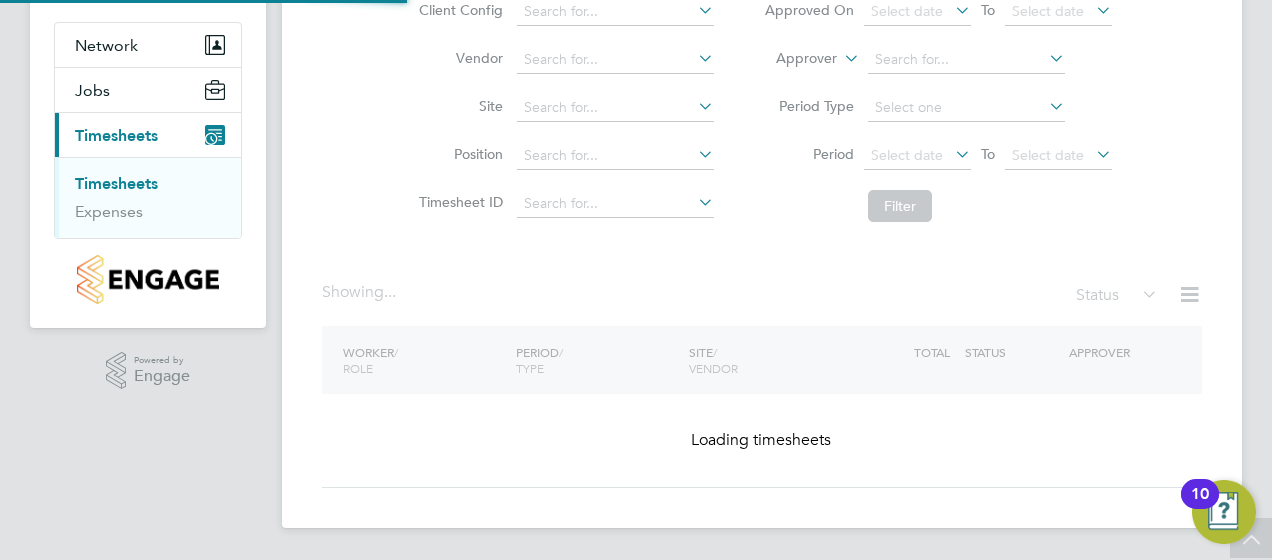 scroll, scrollTop: 0, scrollLeft: 0, axis: both 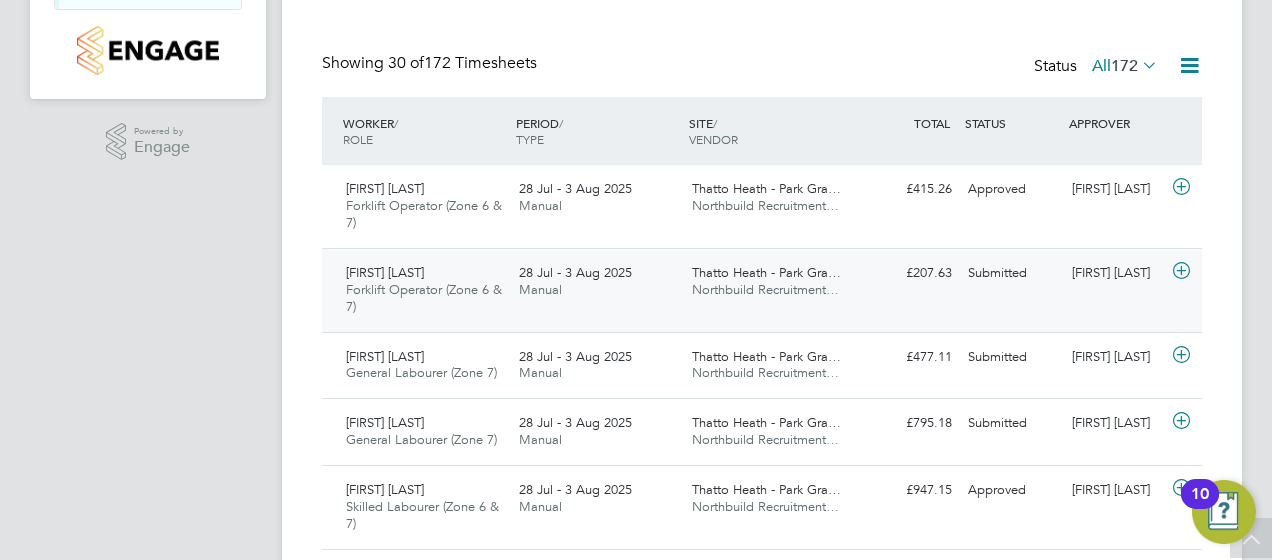 click on "Thatto Heath - Park Gra…" 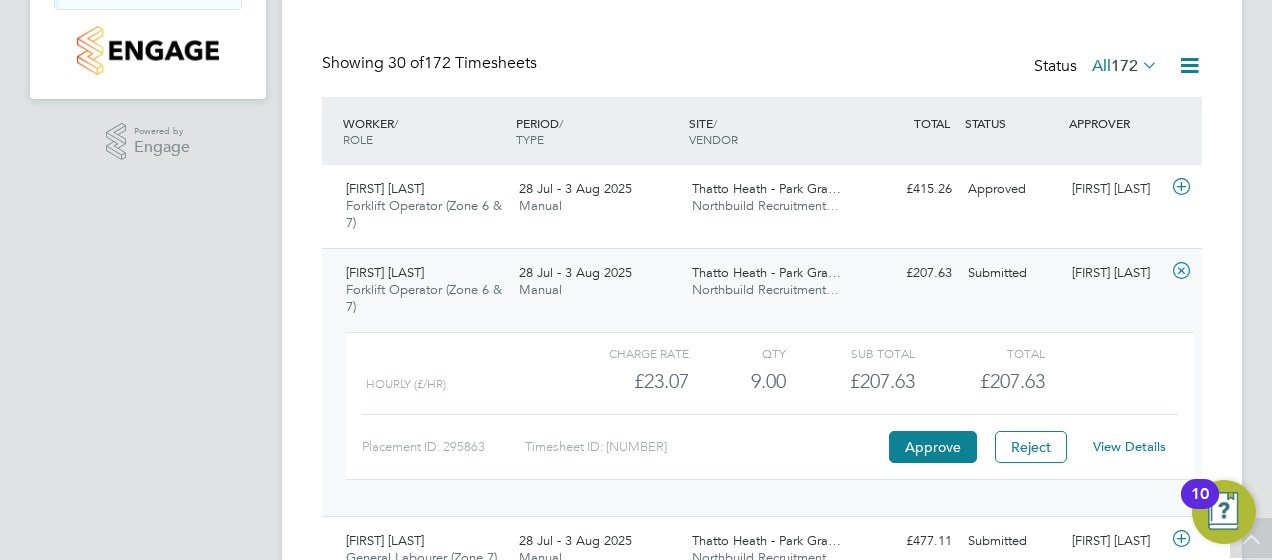 click on "Charge rate QTY Sub Total Total Hourly (£/HR)     £23.07 9 9.00 9 £207.63 £207.63 Placement ID: 295863 Timesheet ID: TS1796019 Approve Reject View Details" 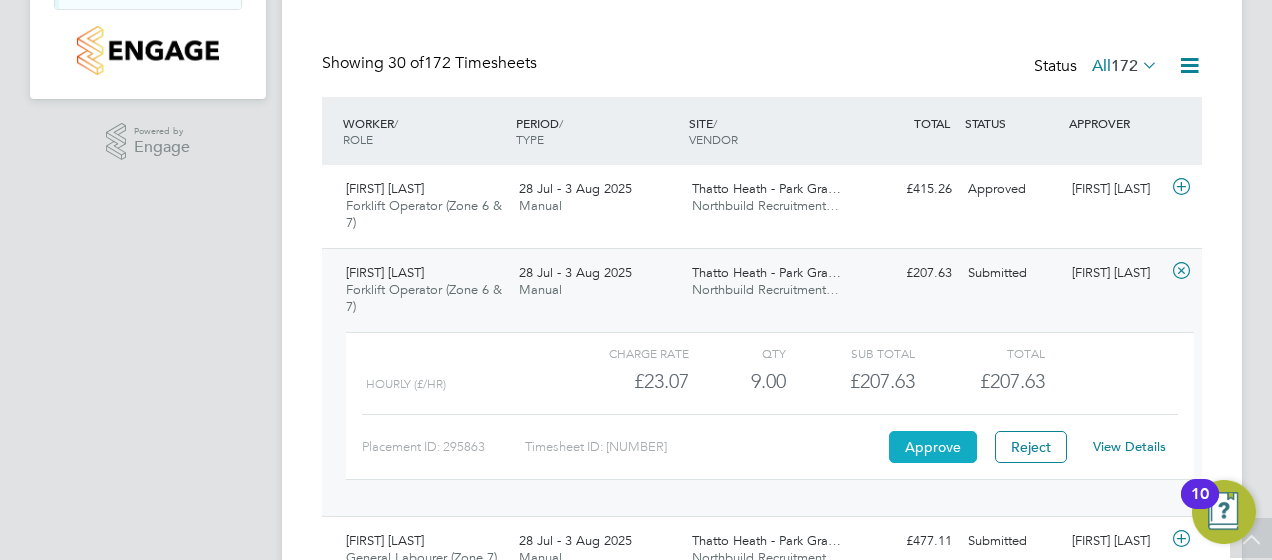 click on "Approve" 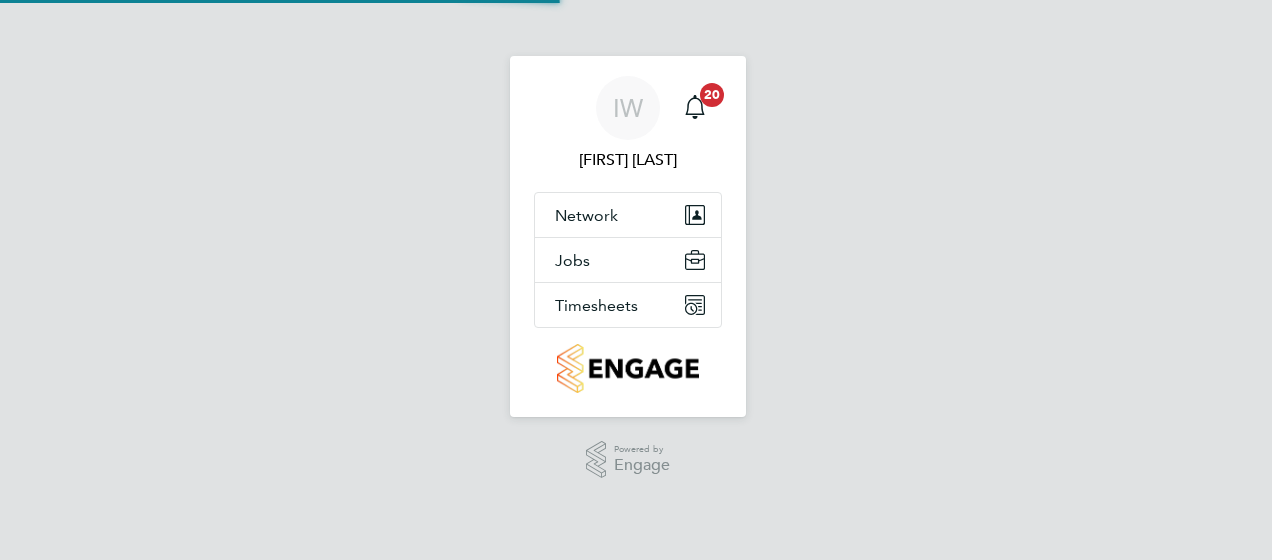 scroll, scrollTop: 0, scrollLeft: 0, axis: both 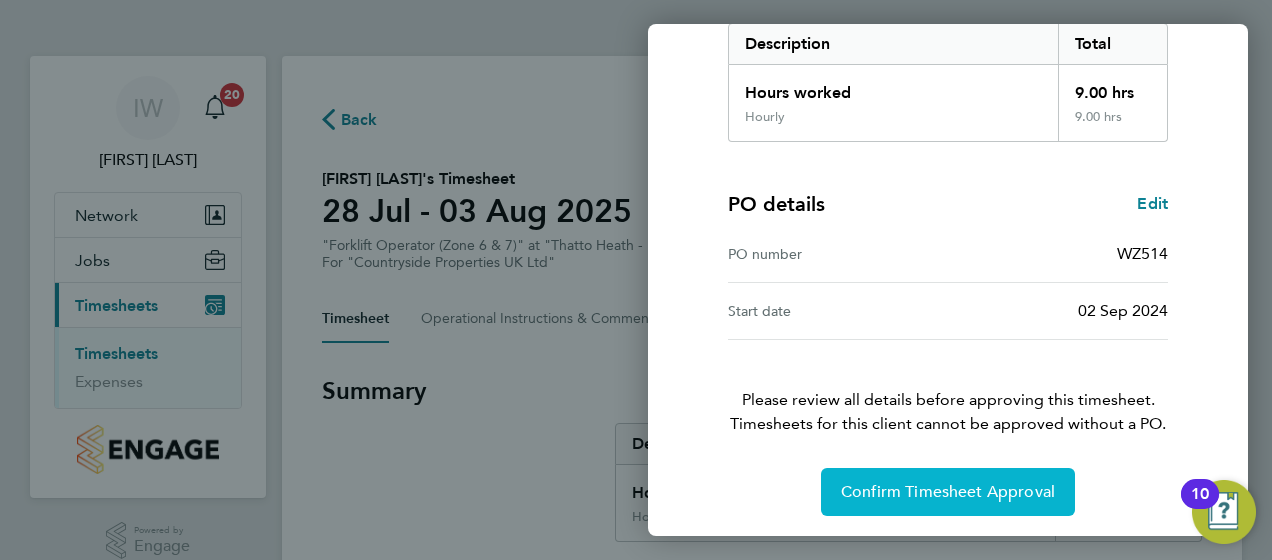 click on "Confirm Timesheet Approval" 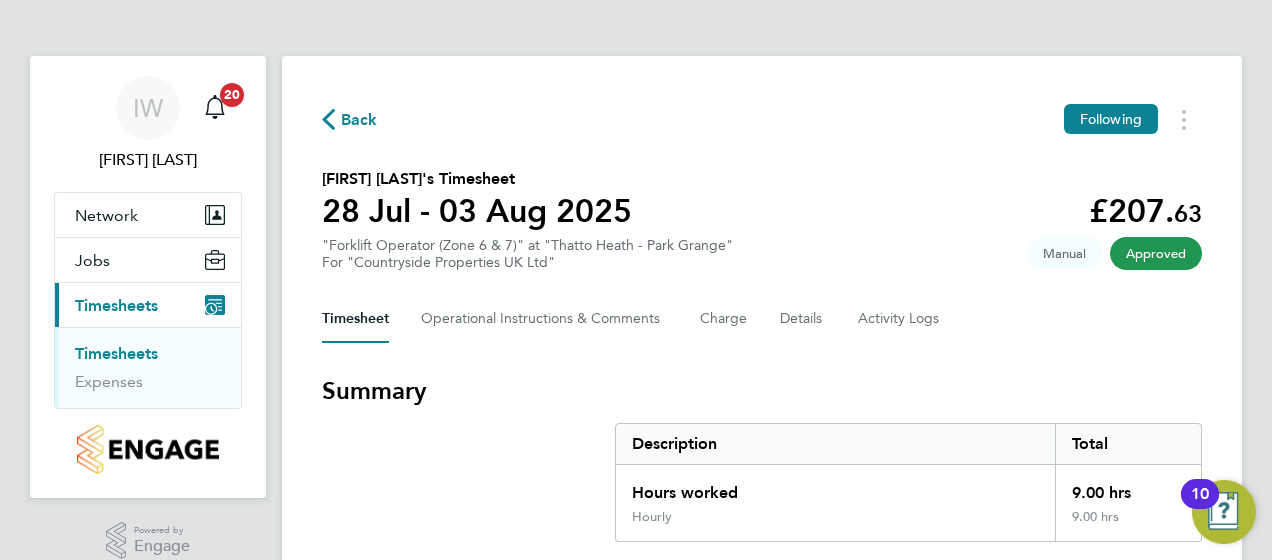 click on "Timesheets" at bounding box center [116, 305] 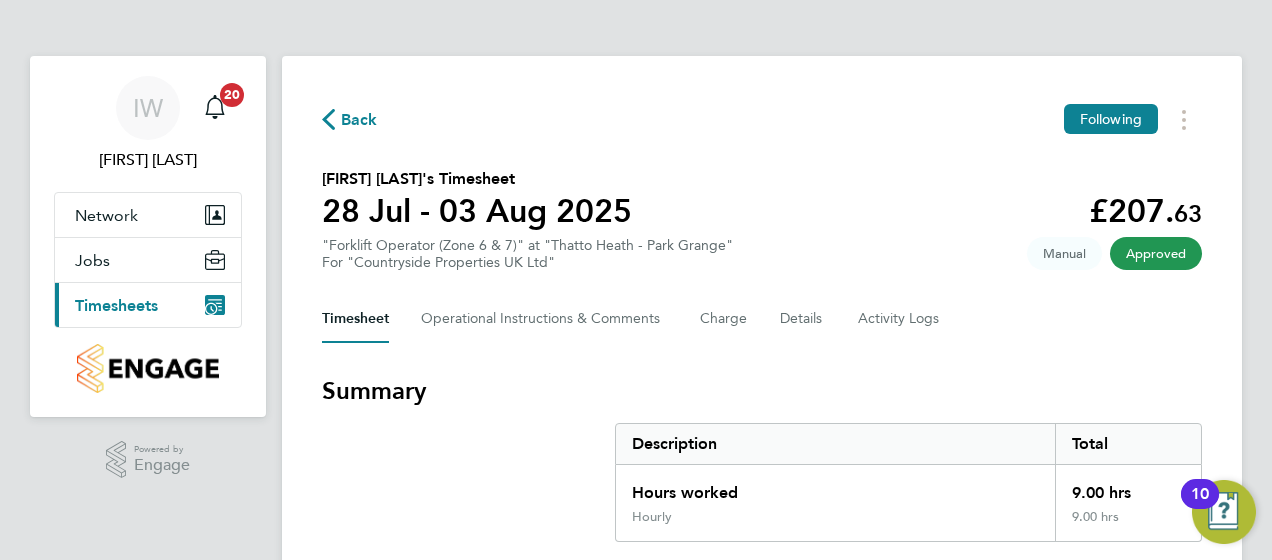 click on "Timesheets" at bounding box center (116, 305) 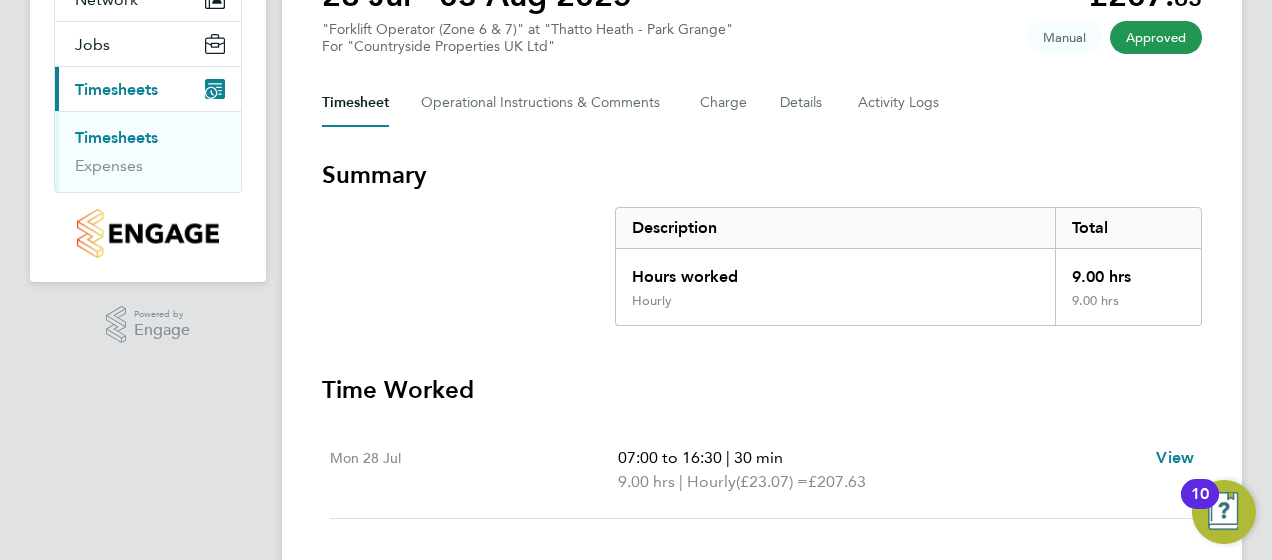 scroll, scrollTop: 217, scrollLeft: 0, axis: vertical 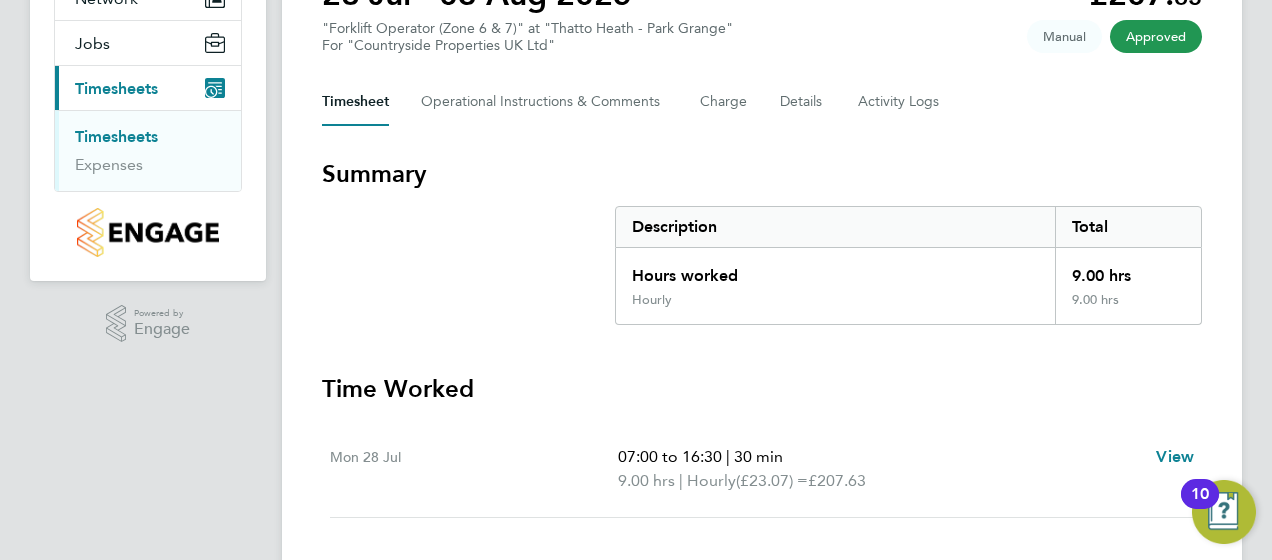 click on "Timesheets" at bounding box center [116, 136] 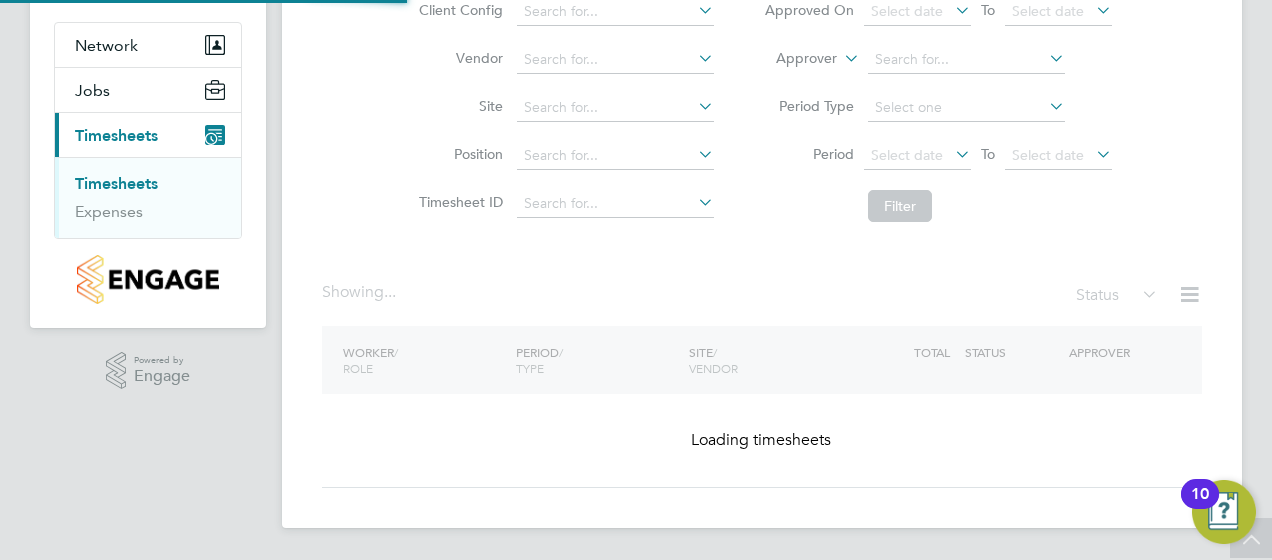 scroll, scrollTop: 0, scrollLeft: 0, axis: both 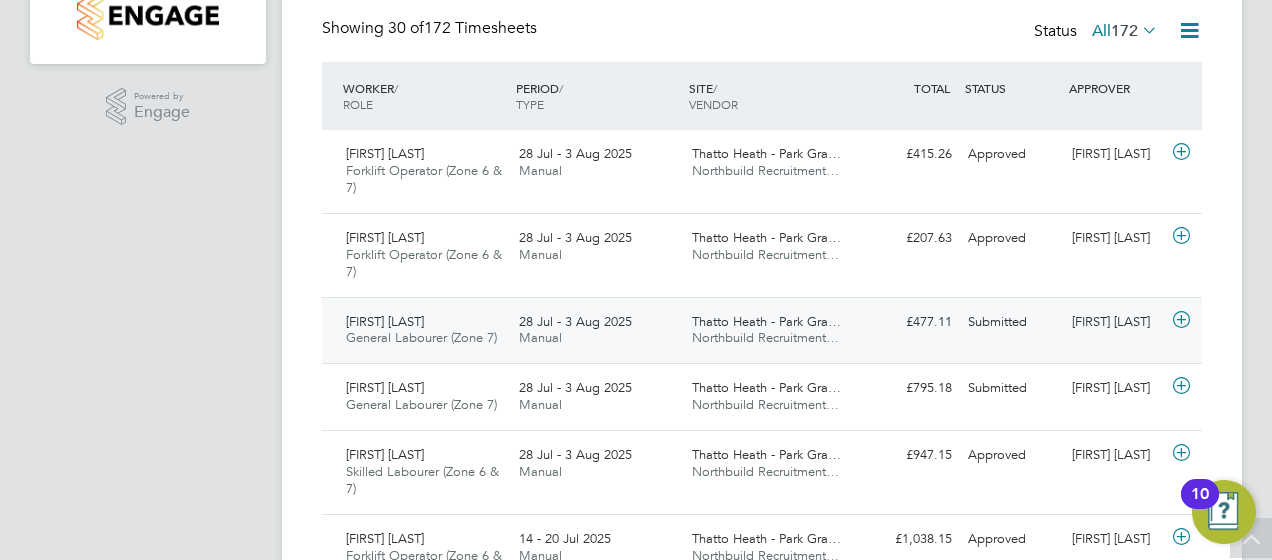 click on "General Labourer (Zone 7)" 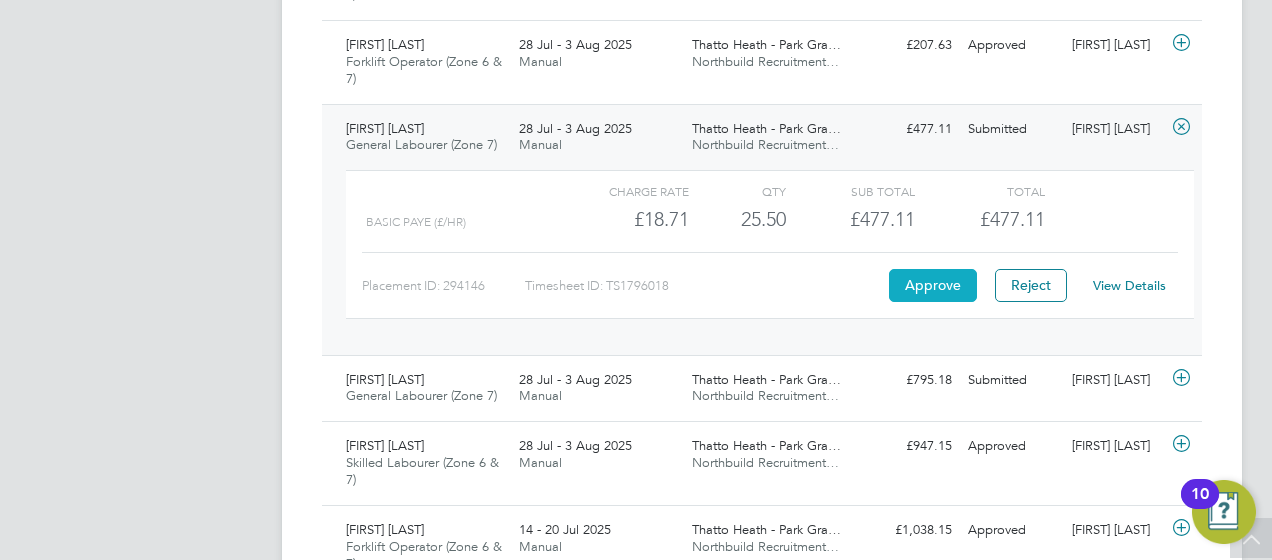 click on "Approve" 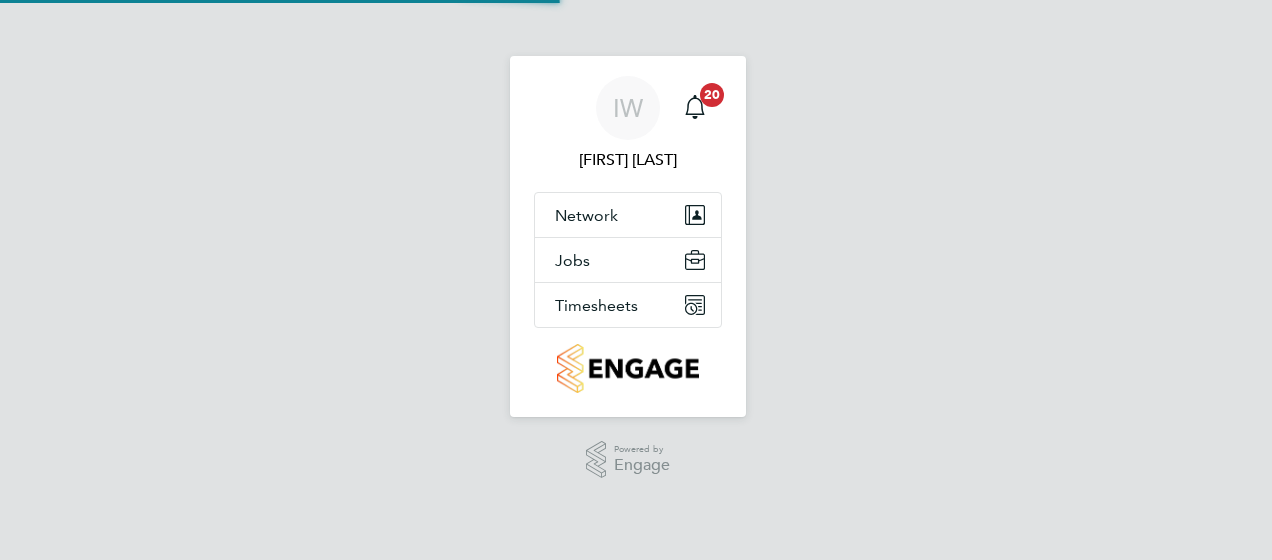scroll, scrollTop: 0, scrollLeft: 0, axis: both 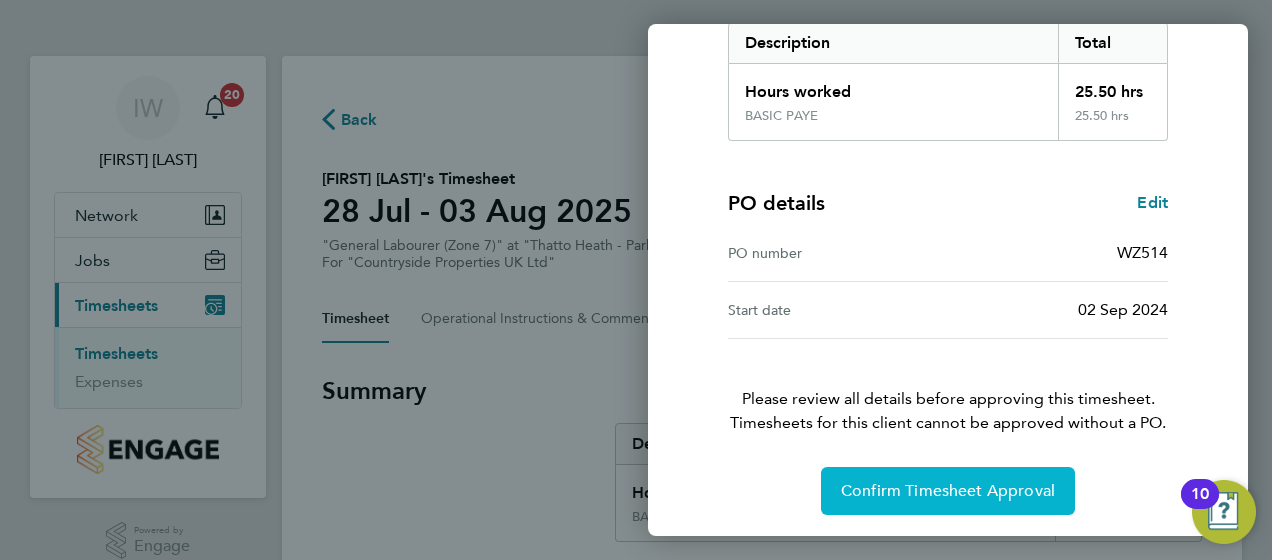 click on "Confirm Timesheet Approval" 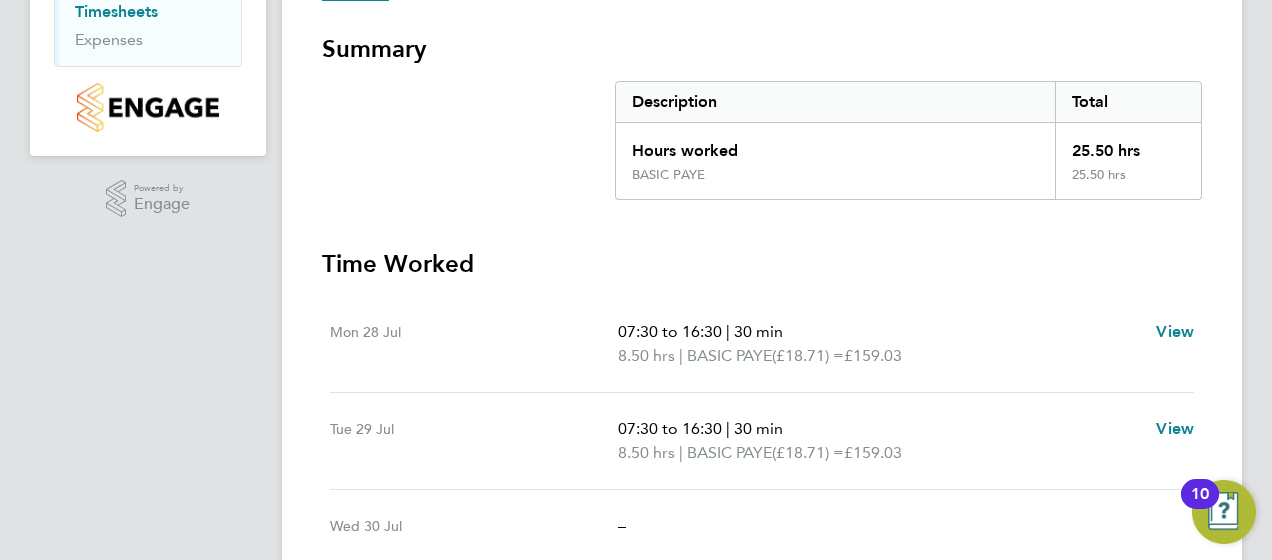 scroll, scrollTop: 145, scrollLeft: 0, axis: vertical 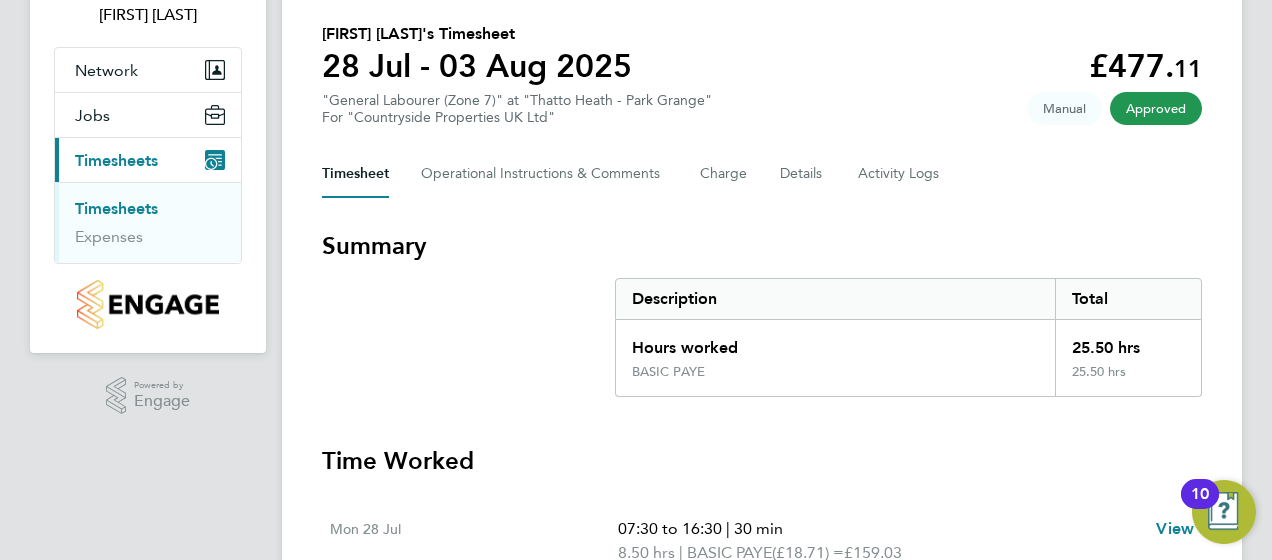 click on "Timesheets" at bounding box center (116, 208) 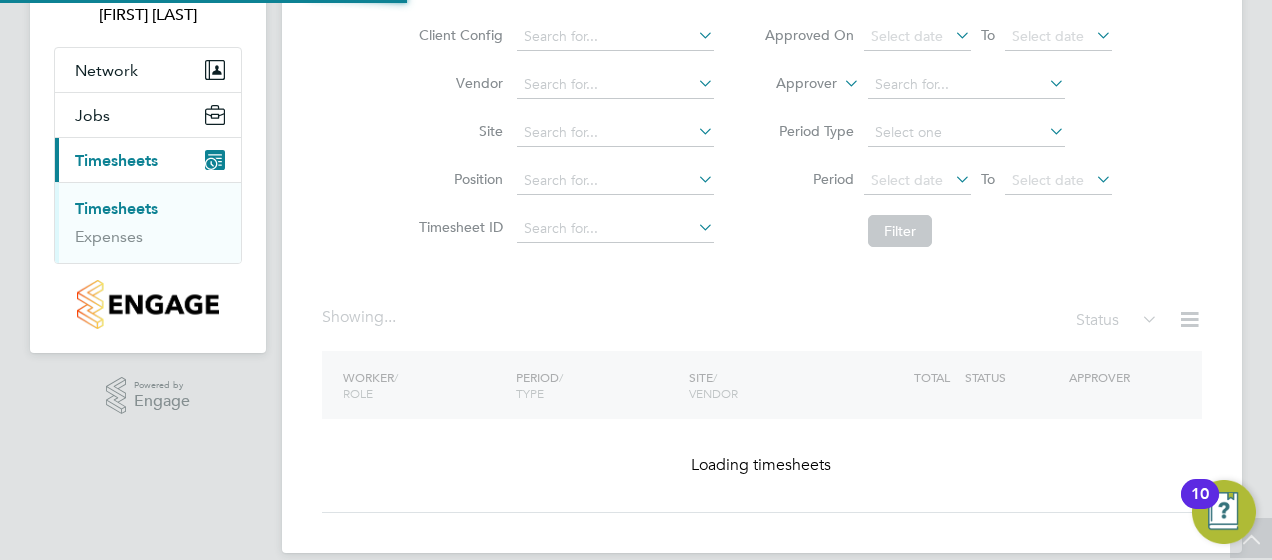 scroll, scrollTop: 0, scrollLeft: 0, axis: both 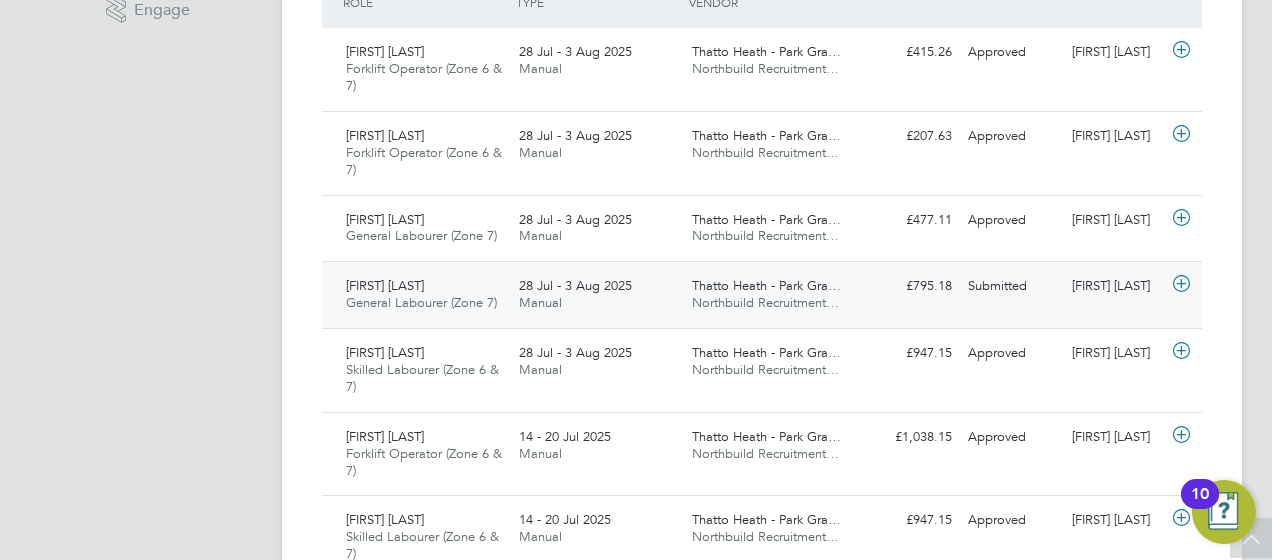 click on "Northbuild Recruitment…" 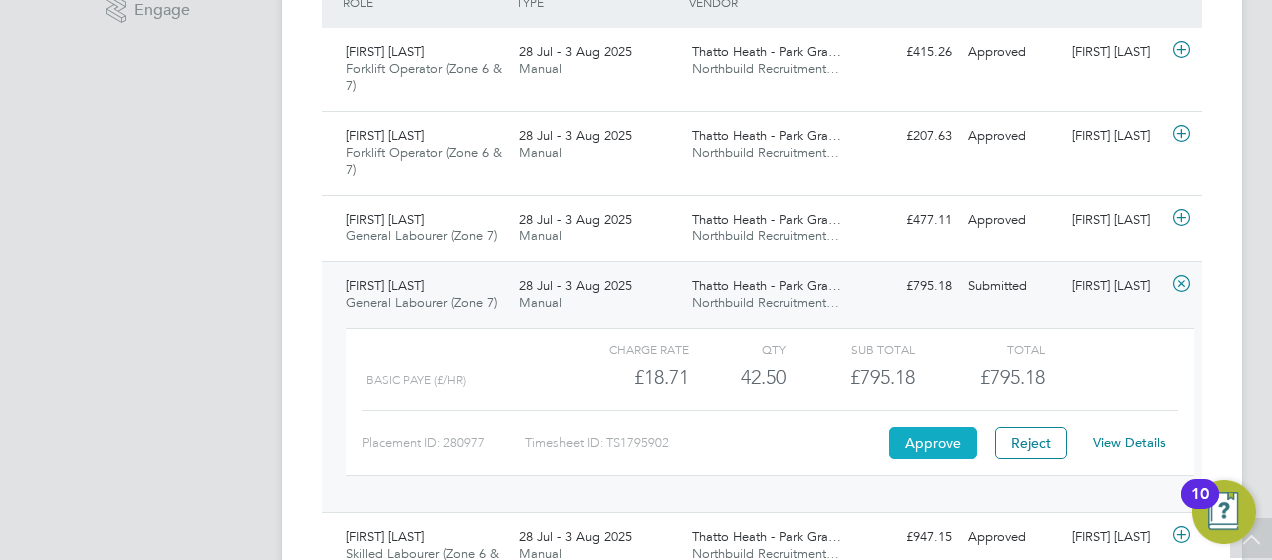 click on "Approve" 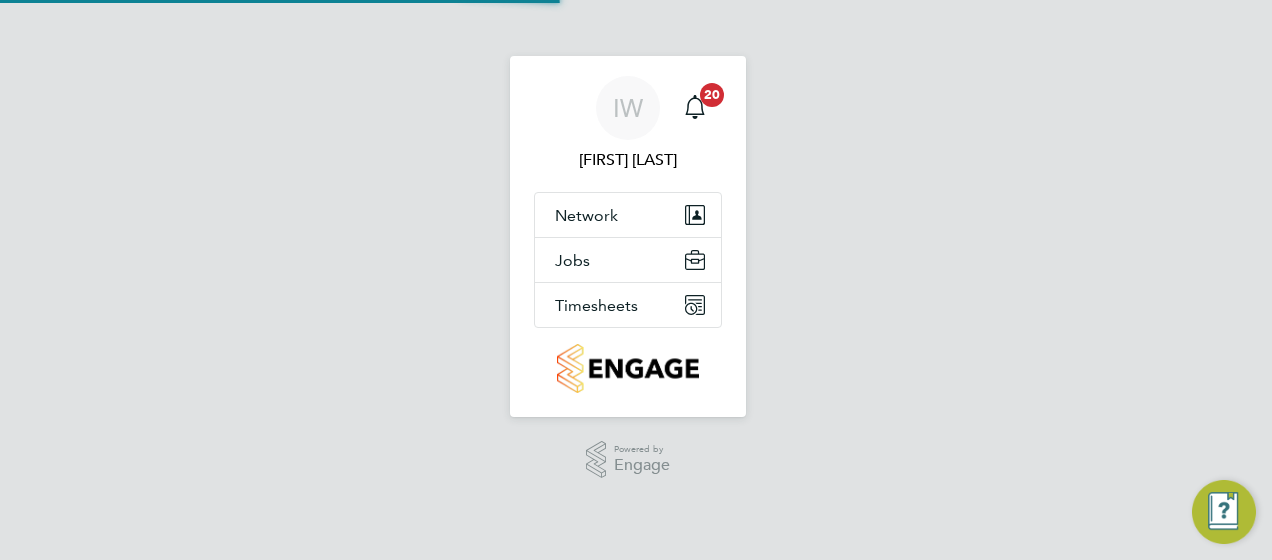 scroll, scrollTop: 0, scrollLeft: 0, axis: both 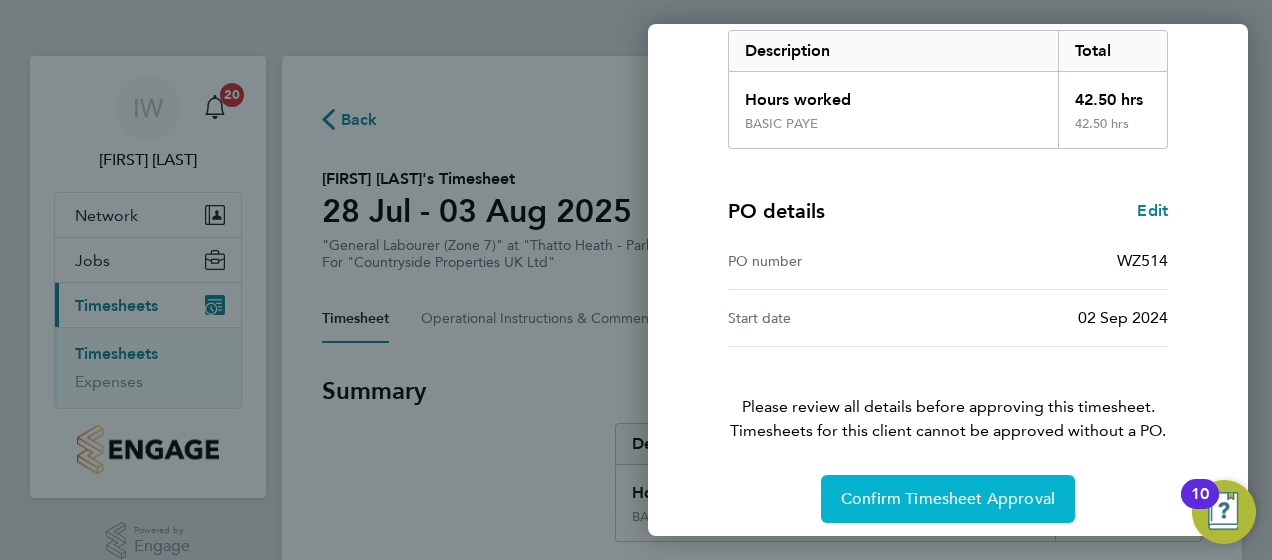 click on "Confirm Timesheet Approval" 